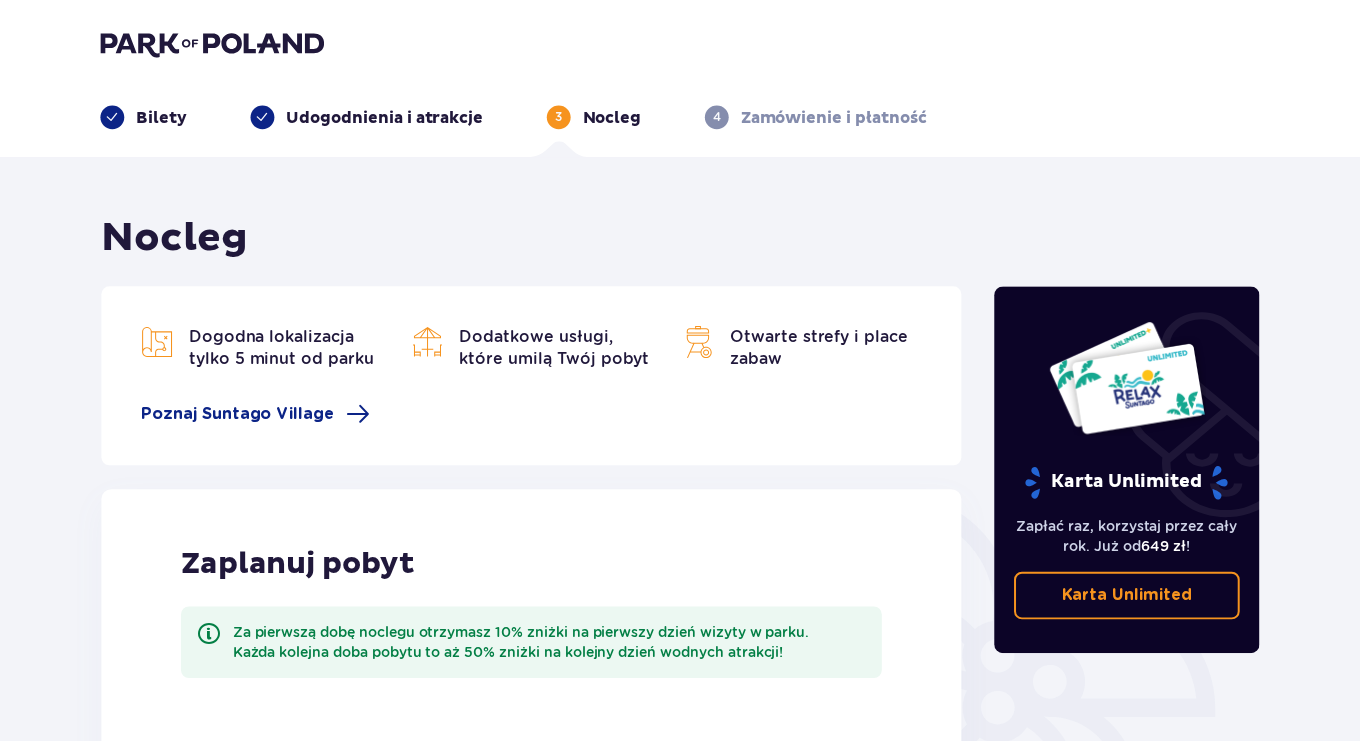 scroll, scrollTop: 0, scrollLeft: 0, axis: both 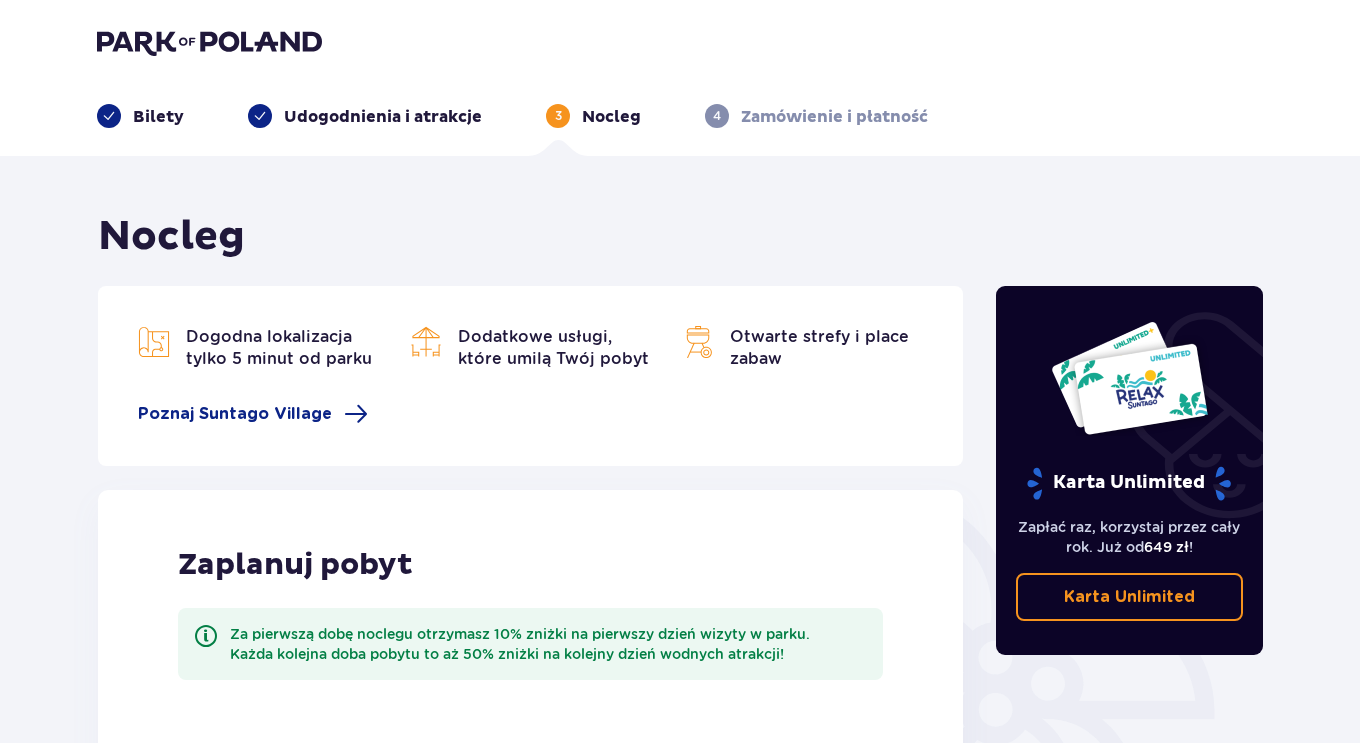 click on "Bilety" at bounding box center [158, 117] 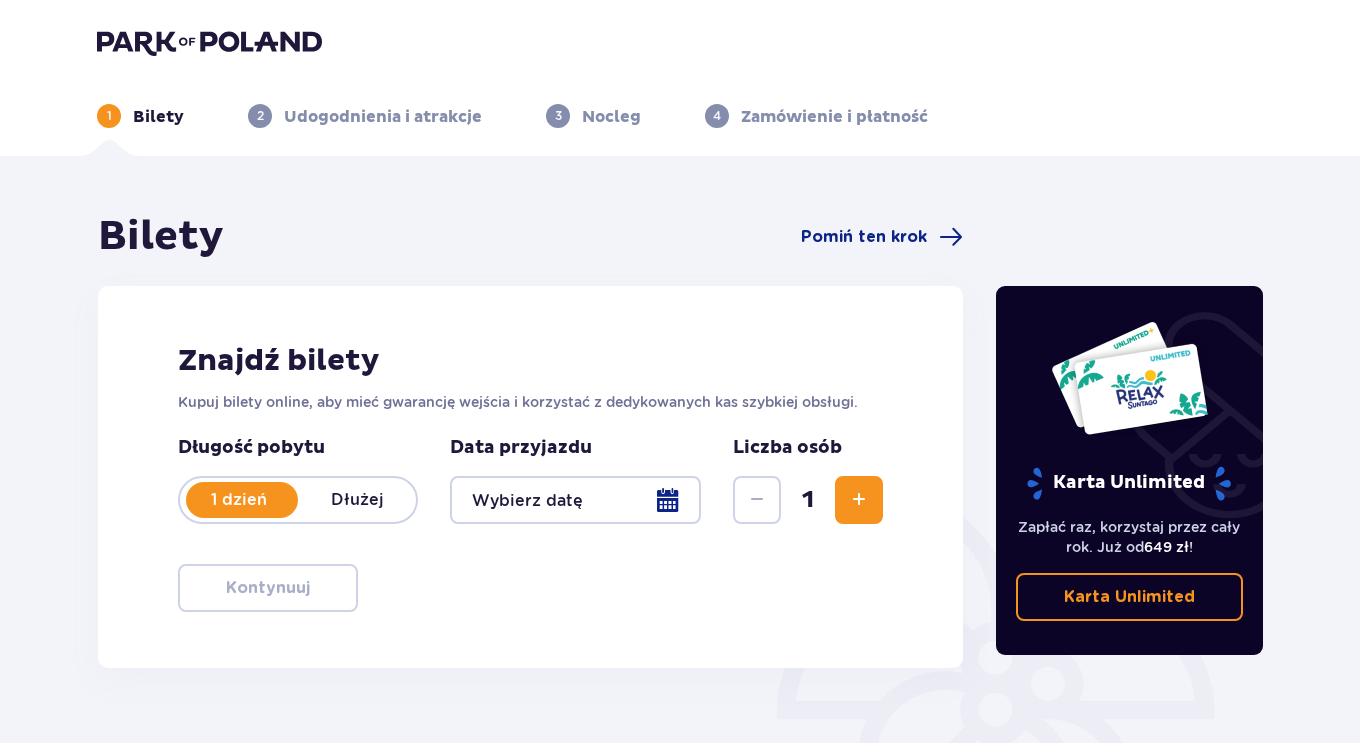 click at bounding box center (575, 500) 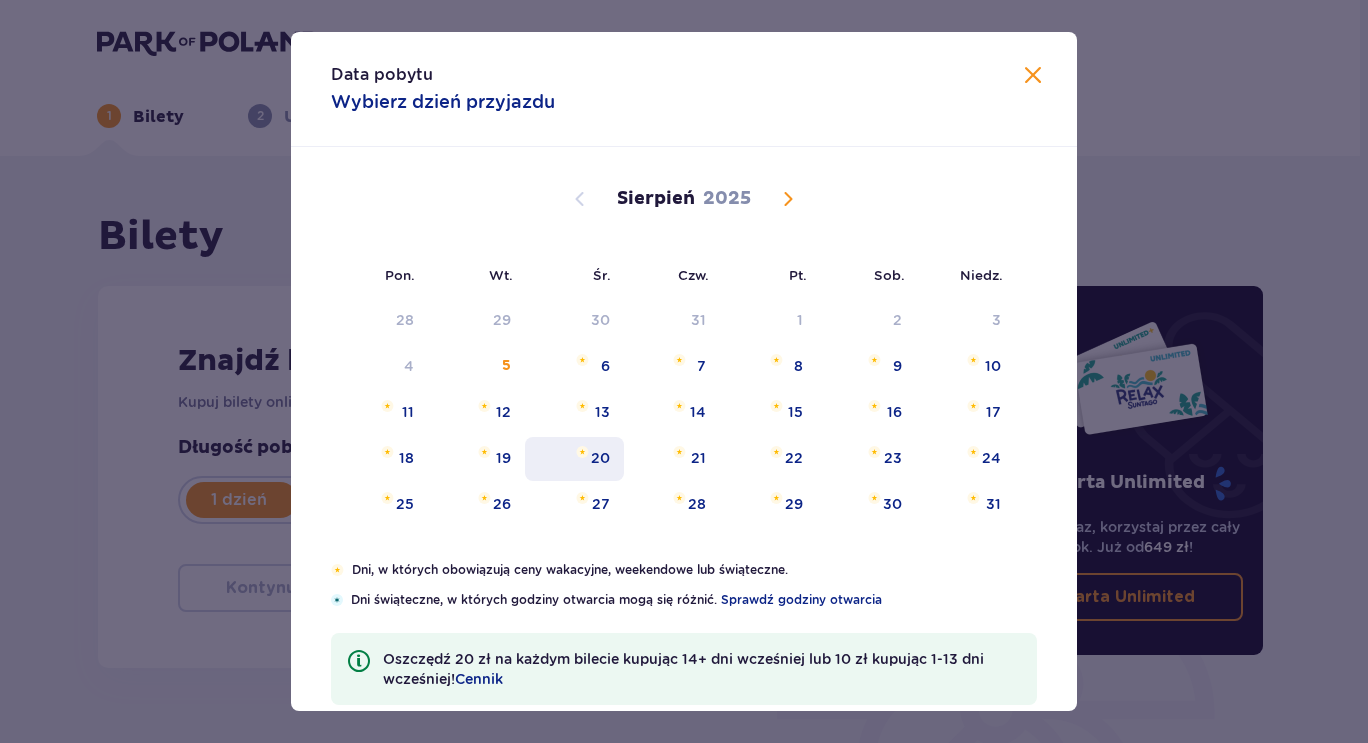 click on "20" at bounding box center (574, 459) 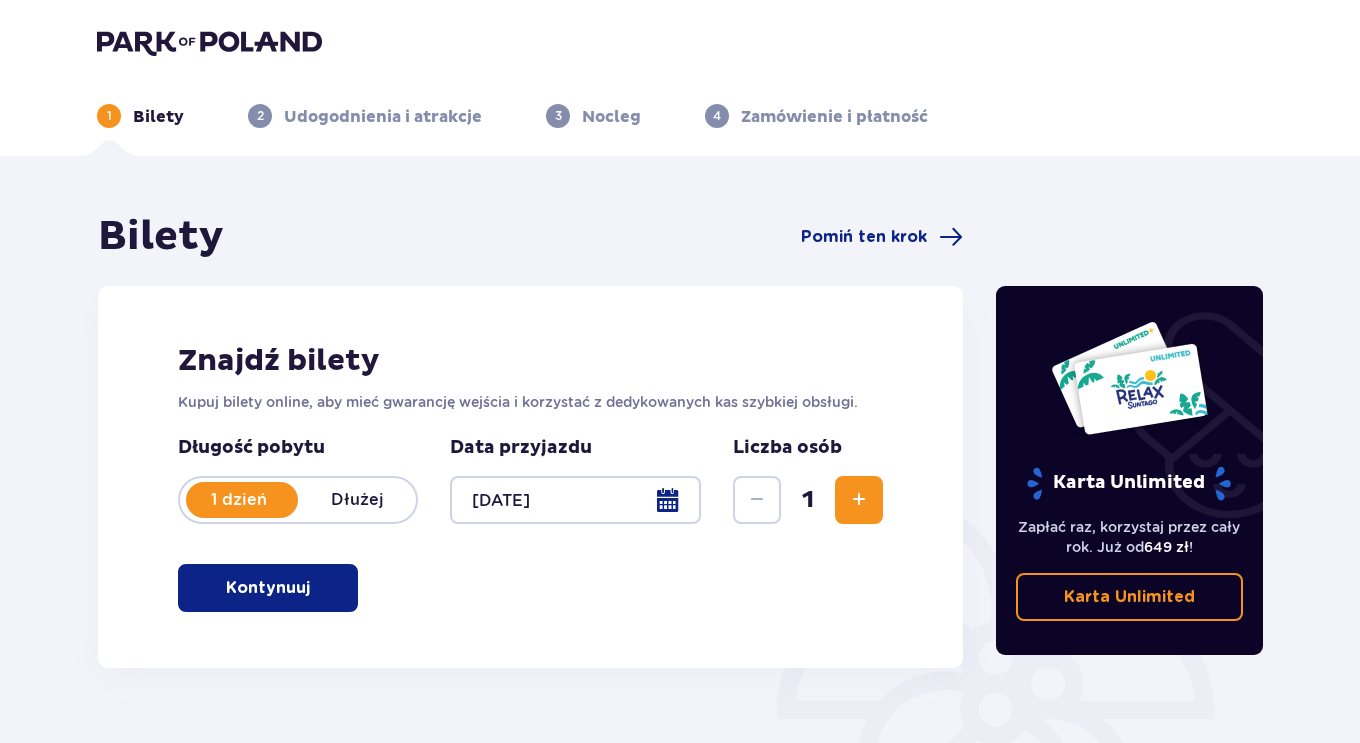 click at bounding box center (859, 500) 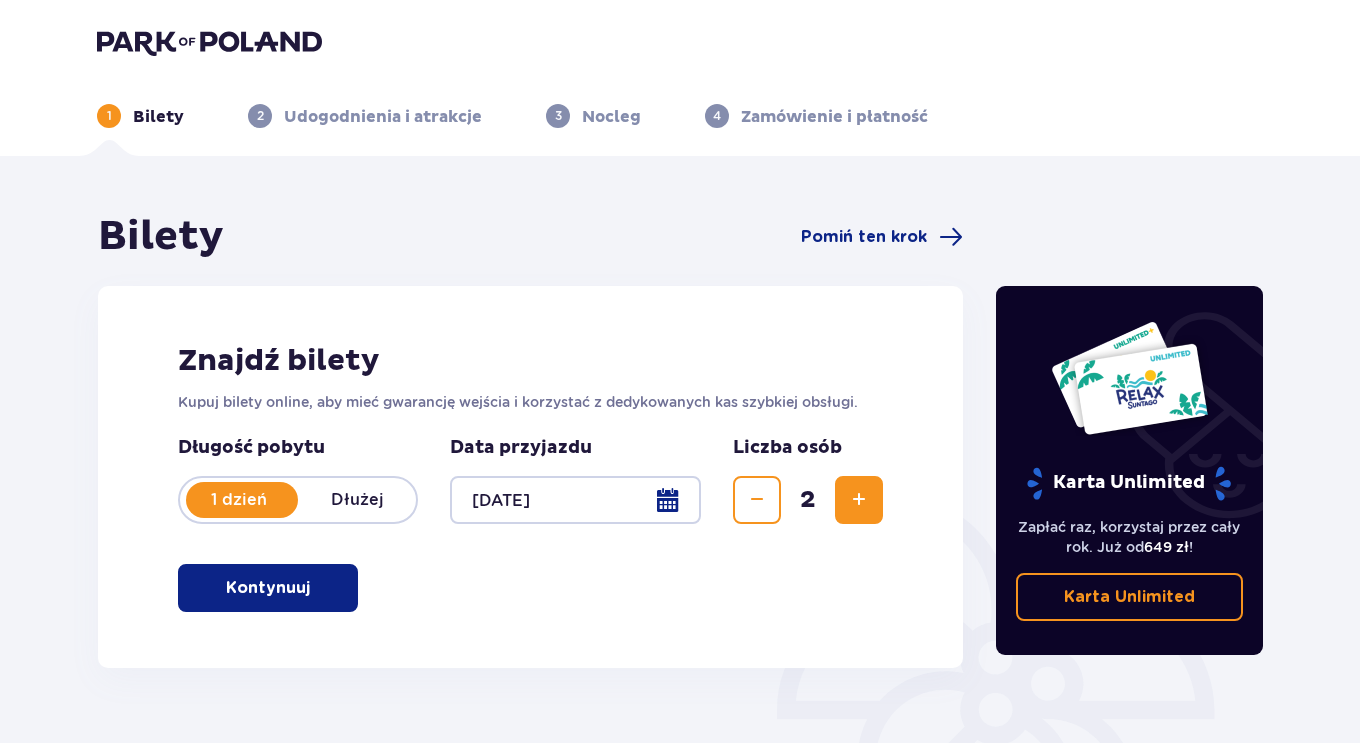 click at bounding box center [757, 500] 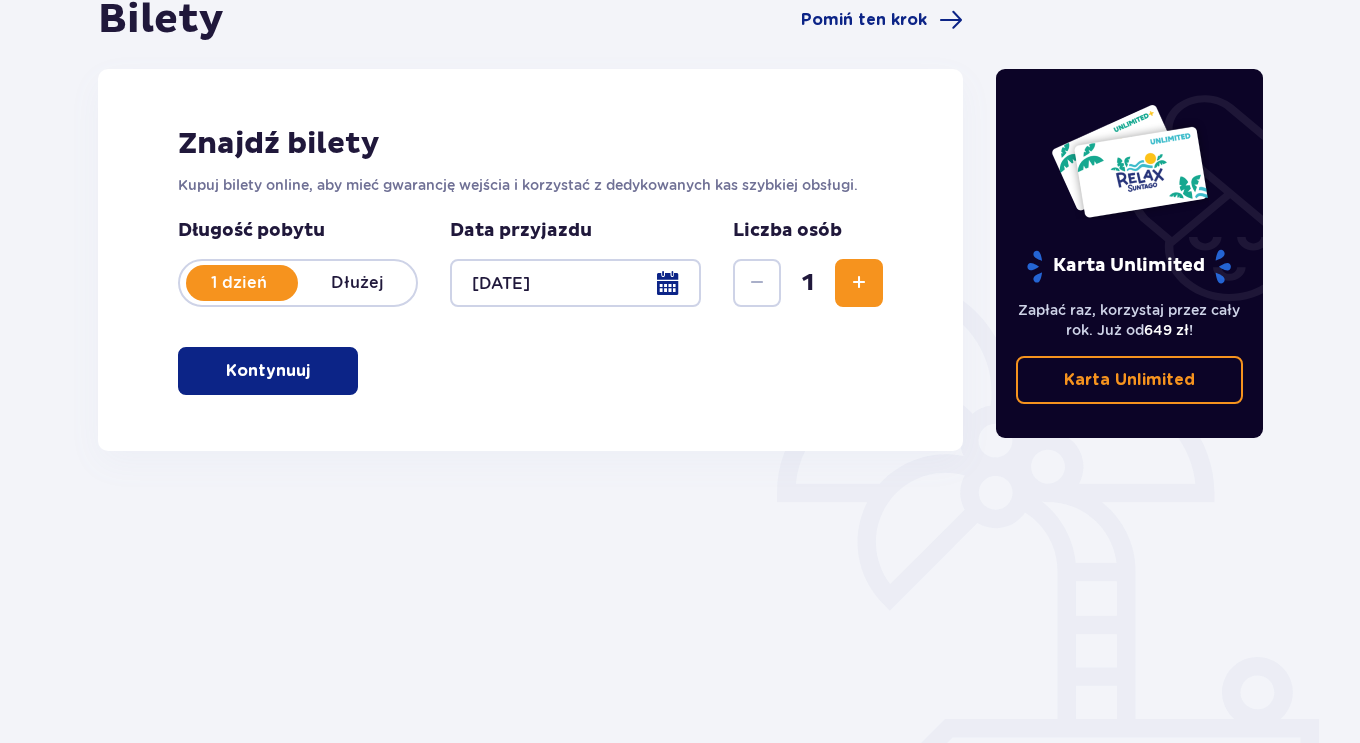 scroll, scrollTop: 276, scrollLeft: 0, axis: vertical 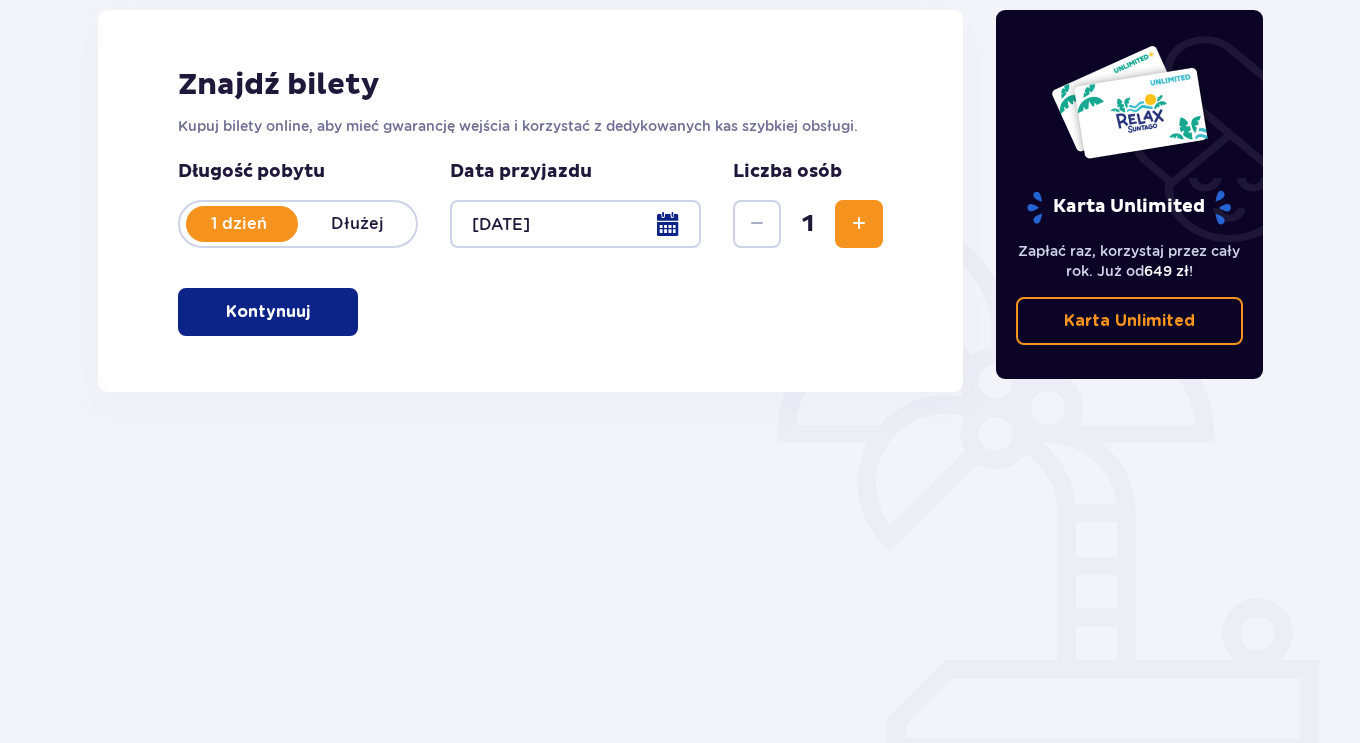 click at bounding box center (314, 312) 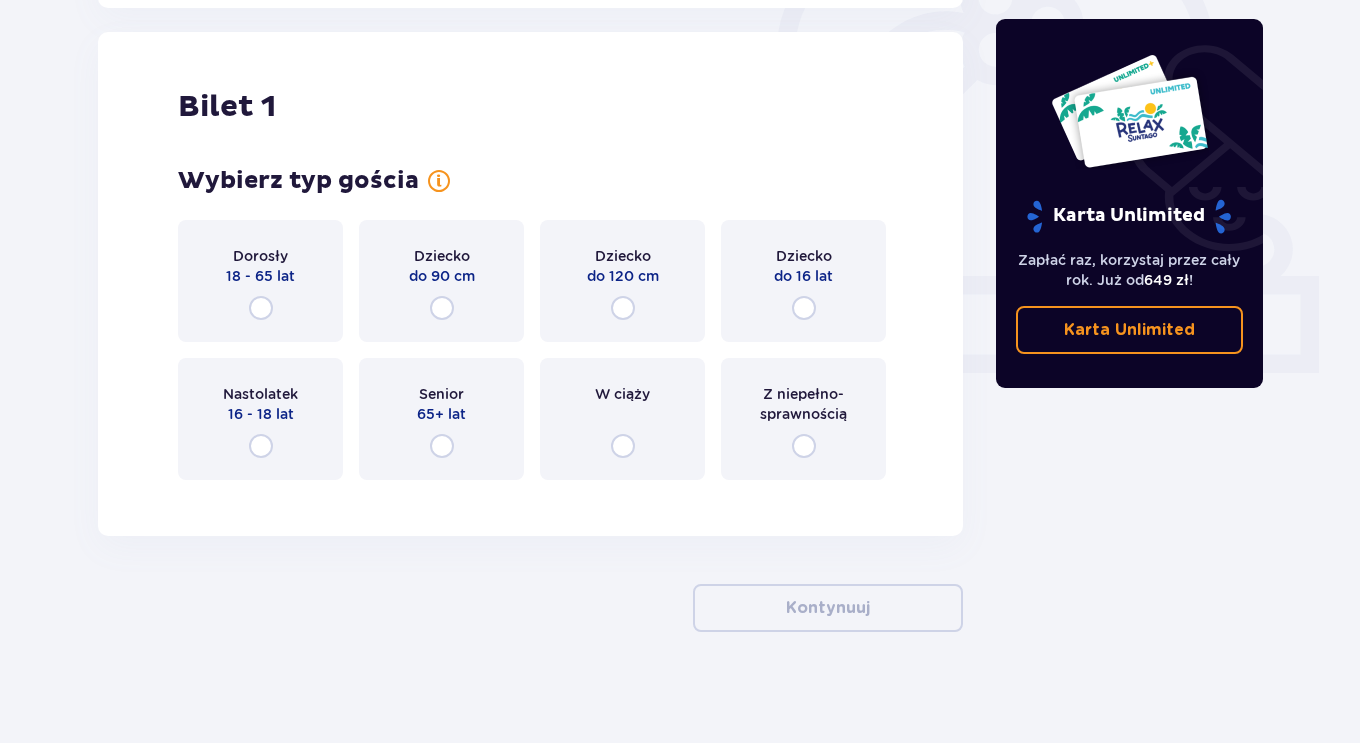 scroll, scrollTop: 668, scrollLeft: 0, axis: vertical 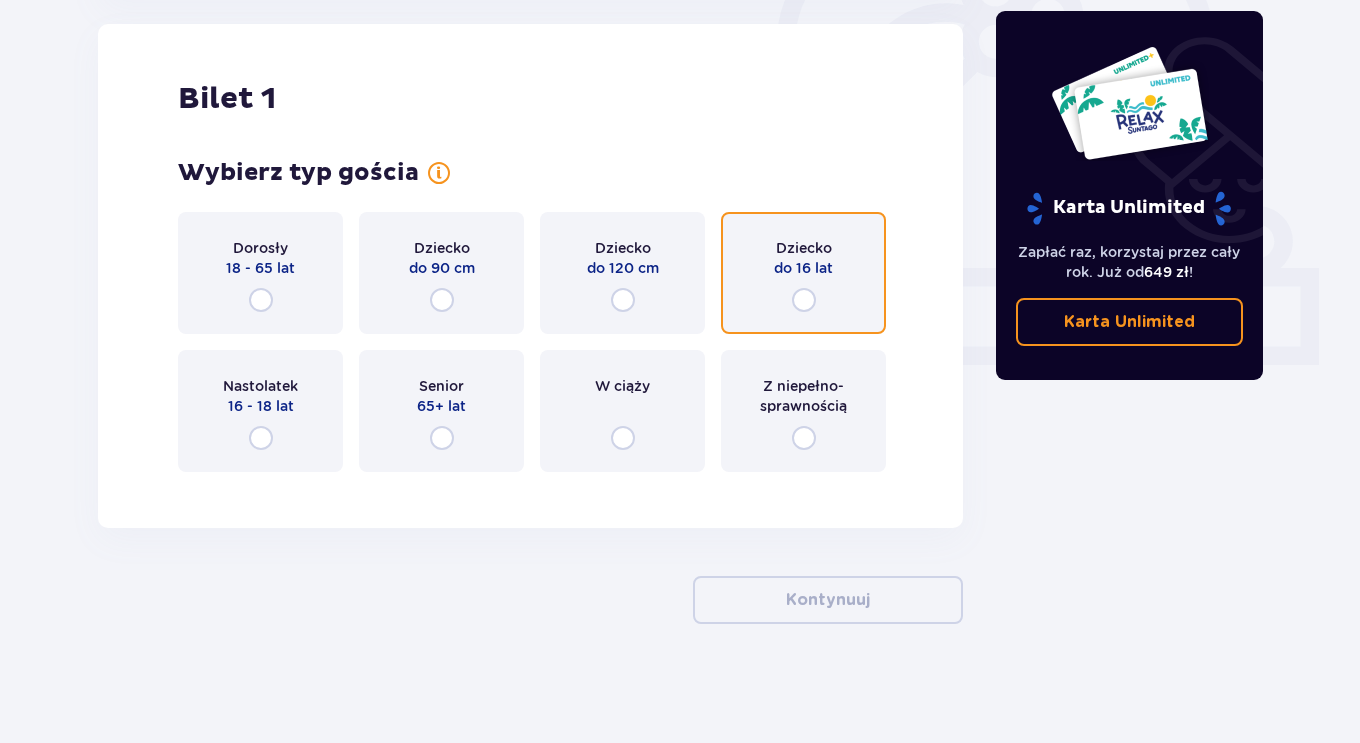 click at bounding box center [804, 300] 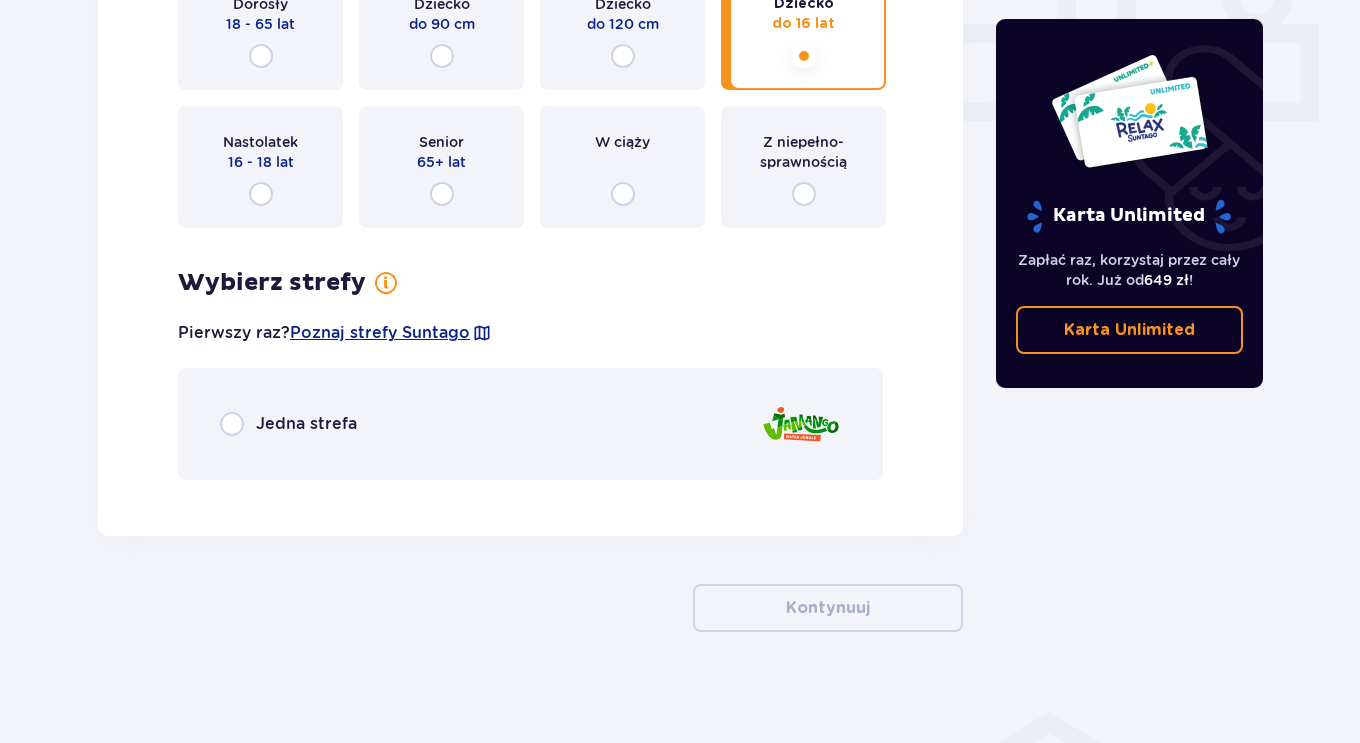 scroll, scrollTop: 921, scrollLeft: 0, axis: vertical 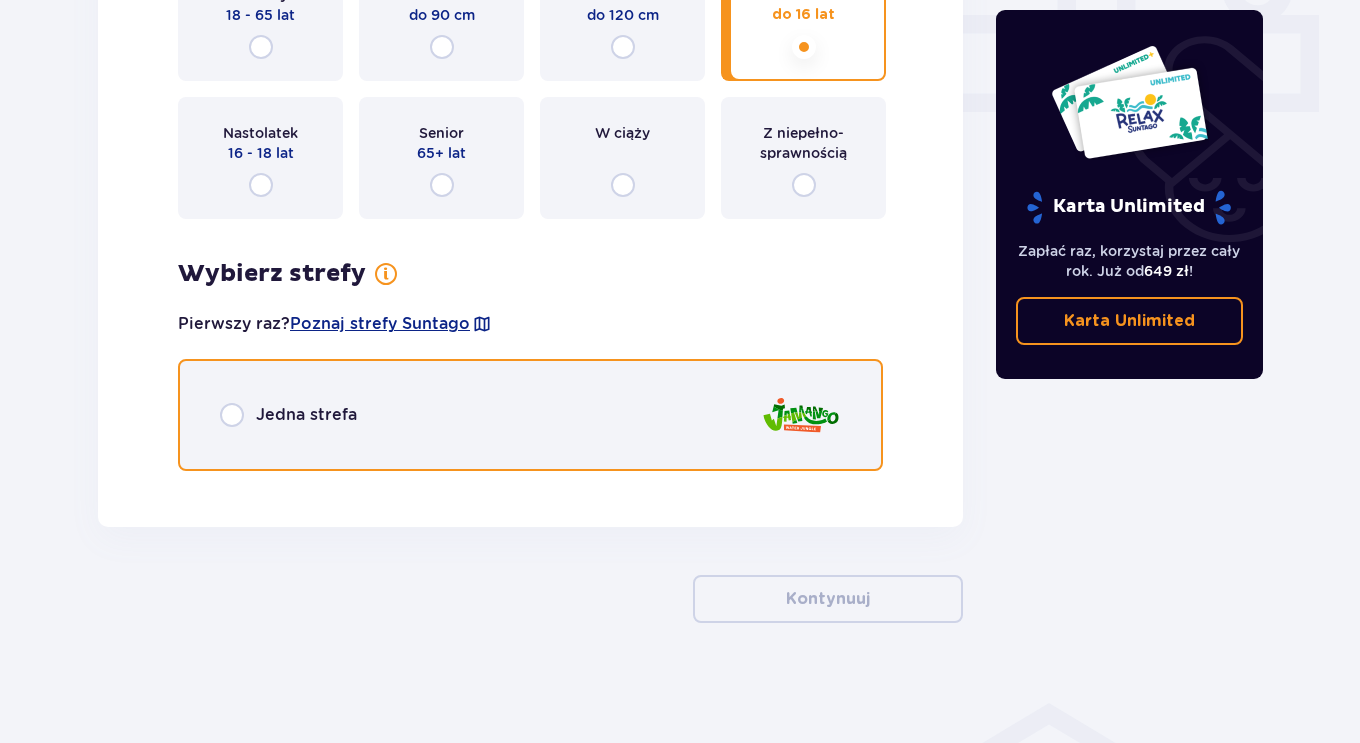 click at bounding box center [232, 415] 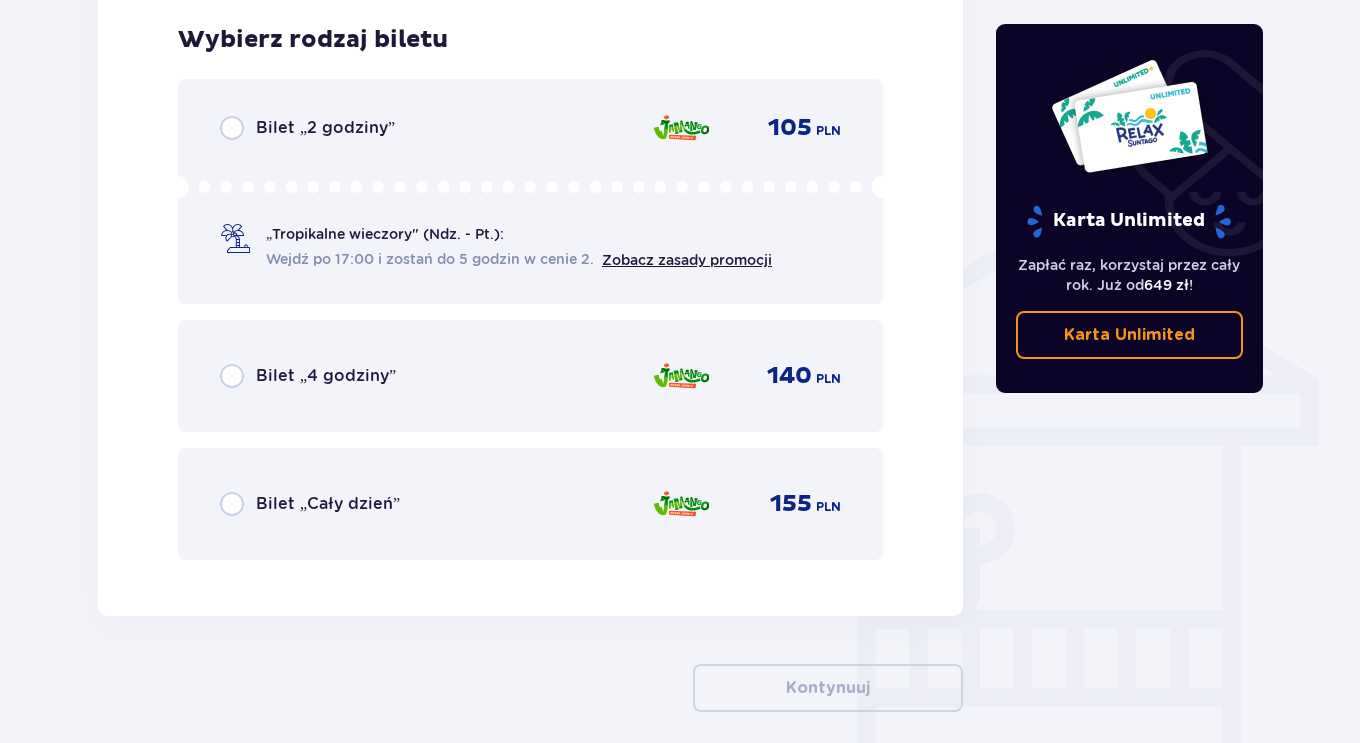 scroll, scrollTop: 1408, scrollLeft: 0, axis: vertical 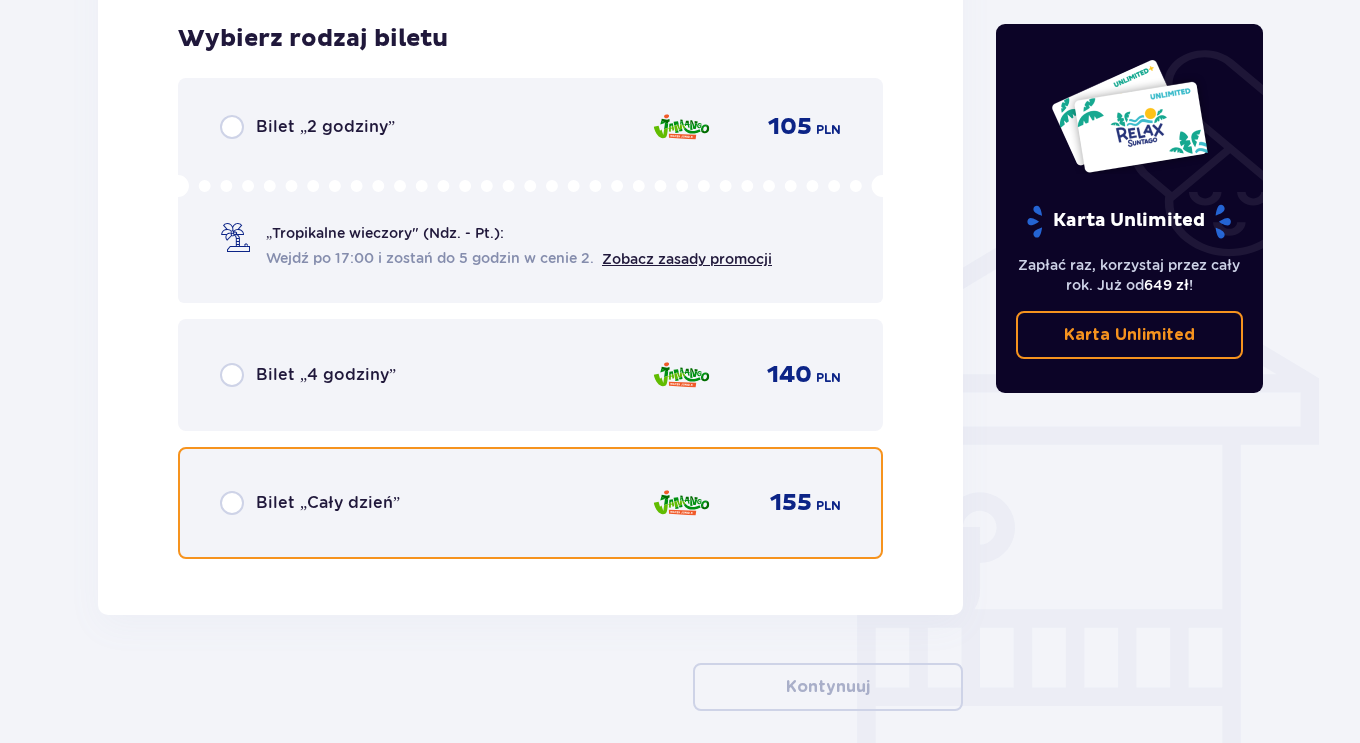 click at bounding box center (232, 503) 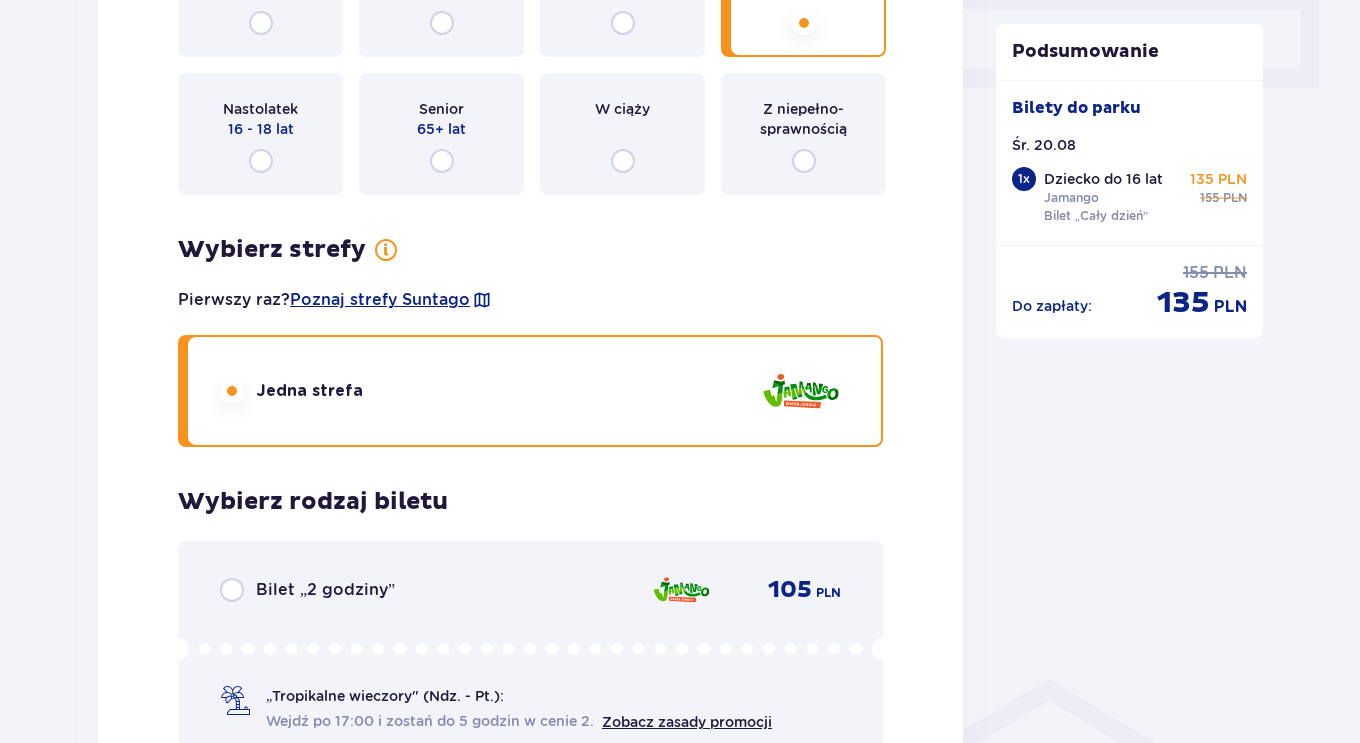 scroll, scrollTop: 784, scrollLeft: 0, axis: vertical 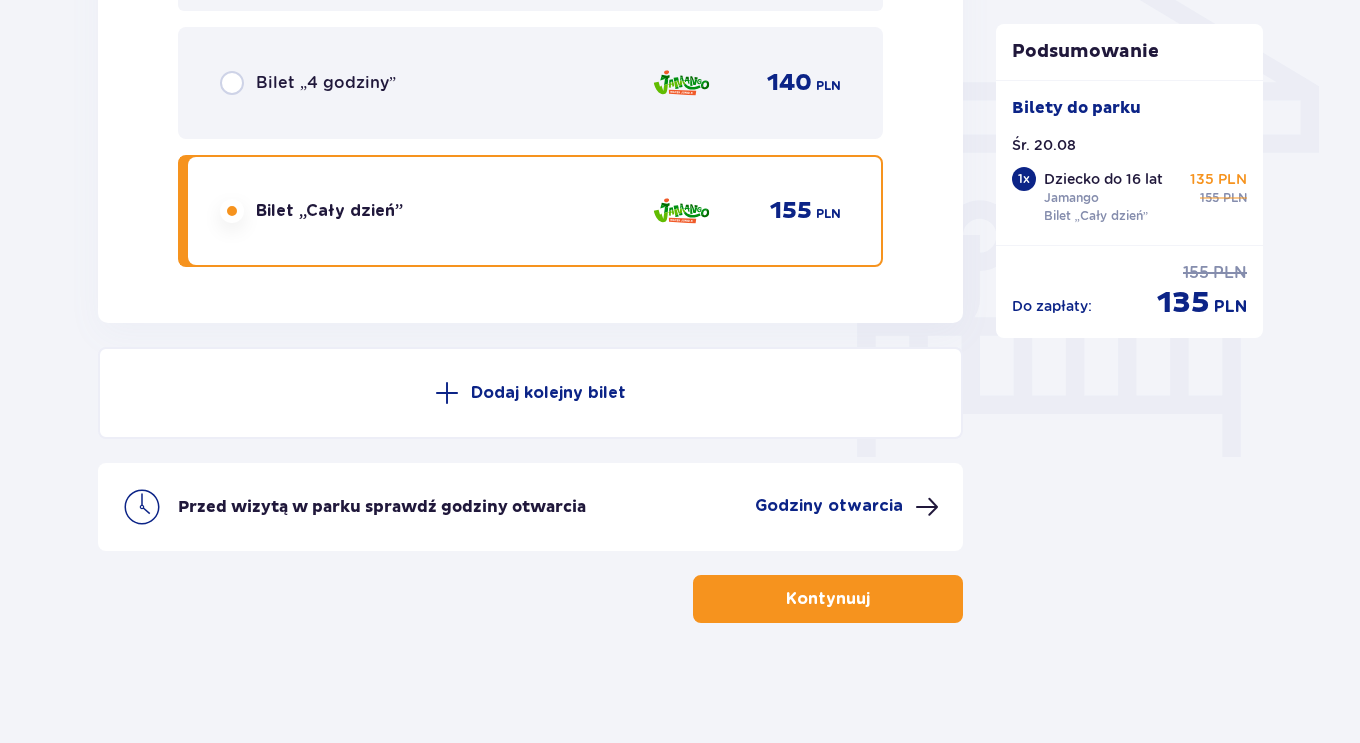 click on "Kontynuuj" at bounding box center [828, 599] 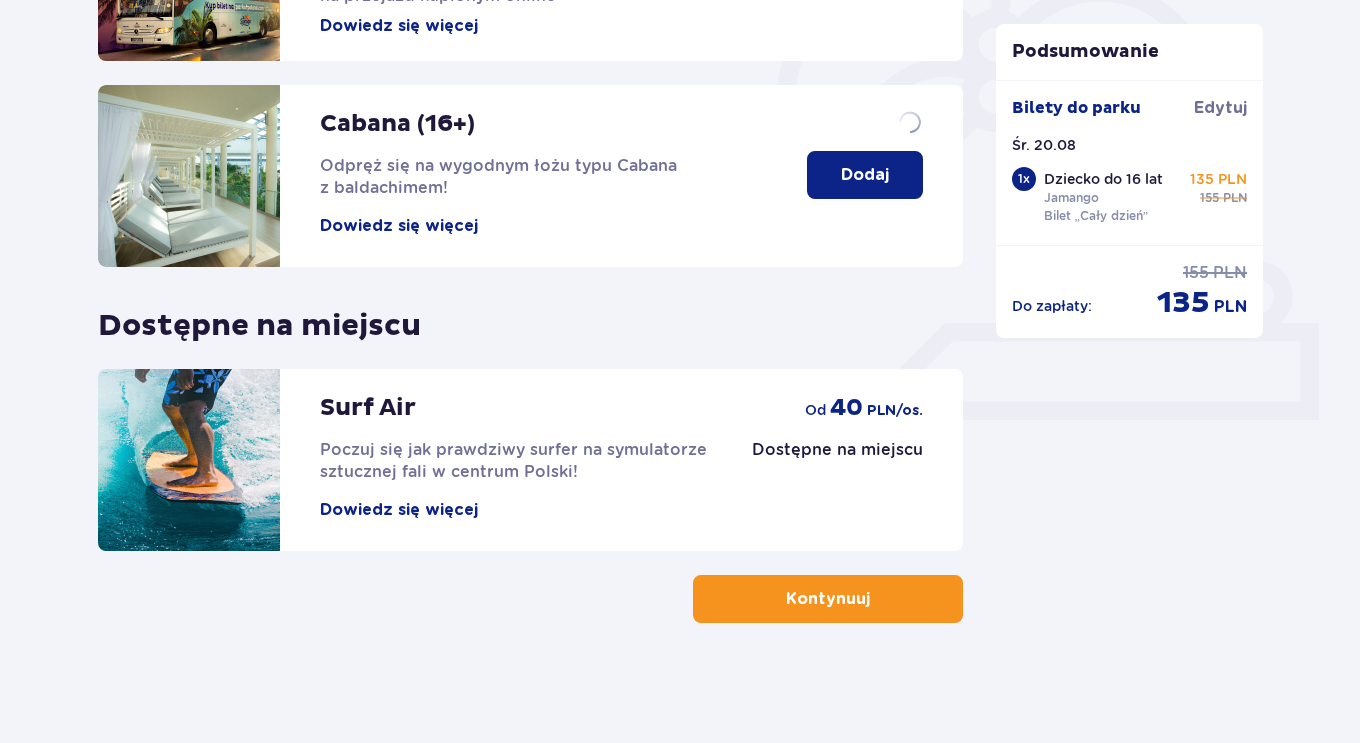 scroll, scrollTop: 0, scrollLeft: 0, axis: both 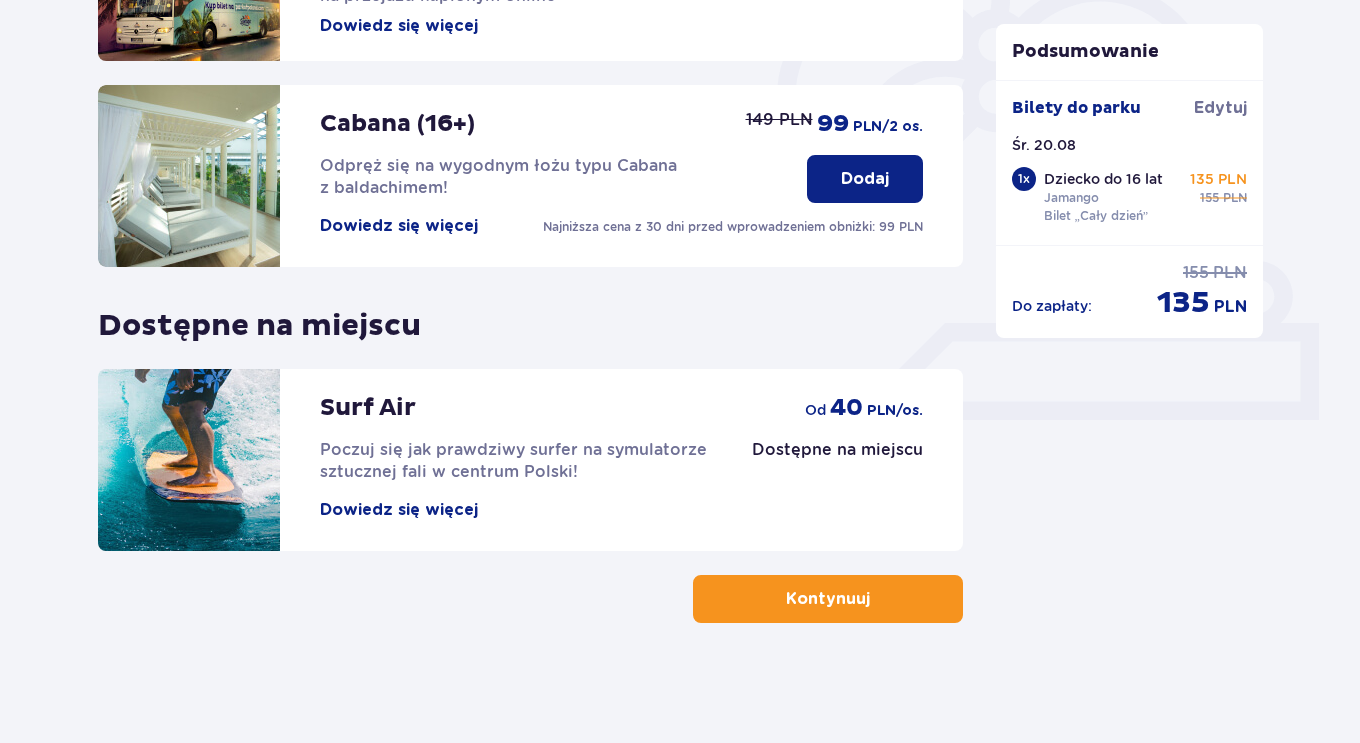 click on "Kontynuuj" at bounding box center [828, 599] 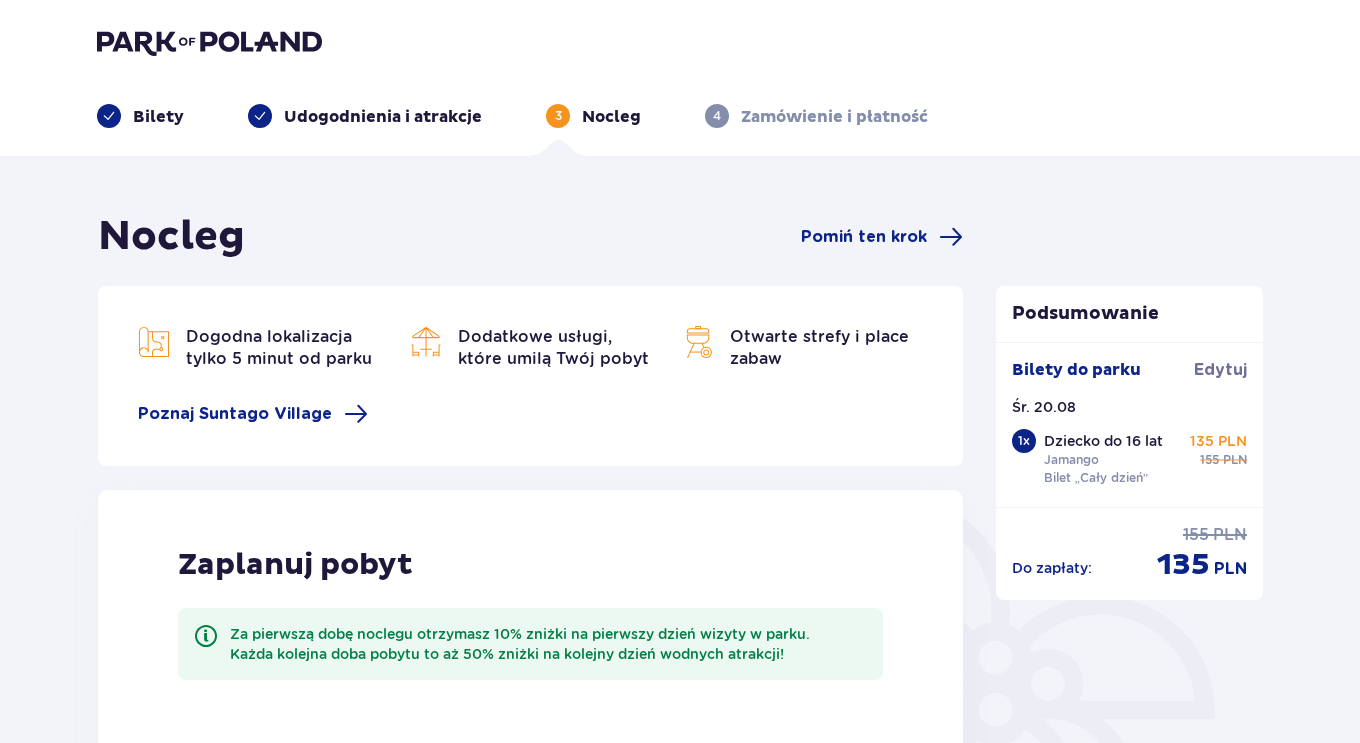 scroll, scrollTop: 0, scrollLeft: 0, axis: both 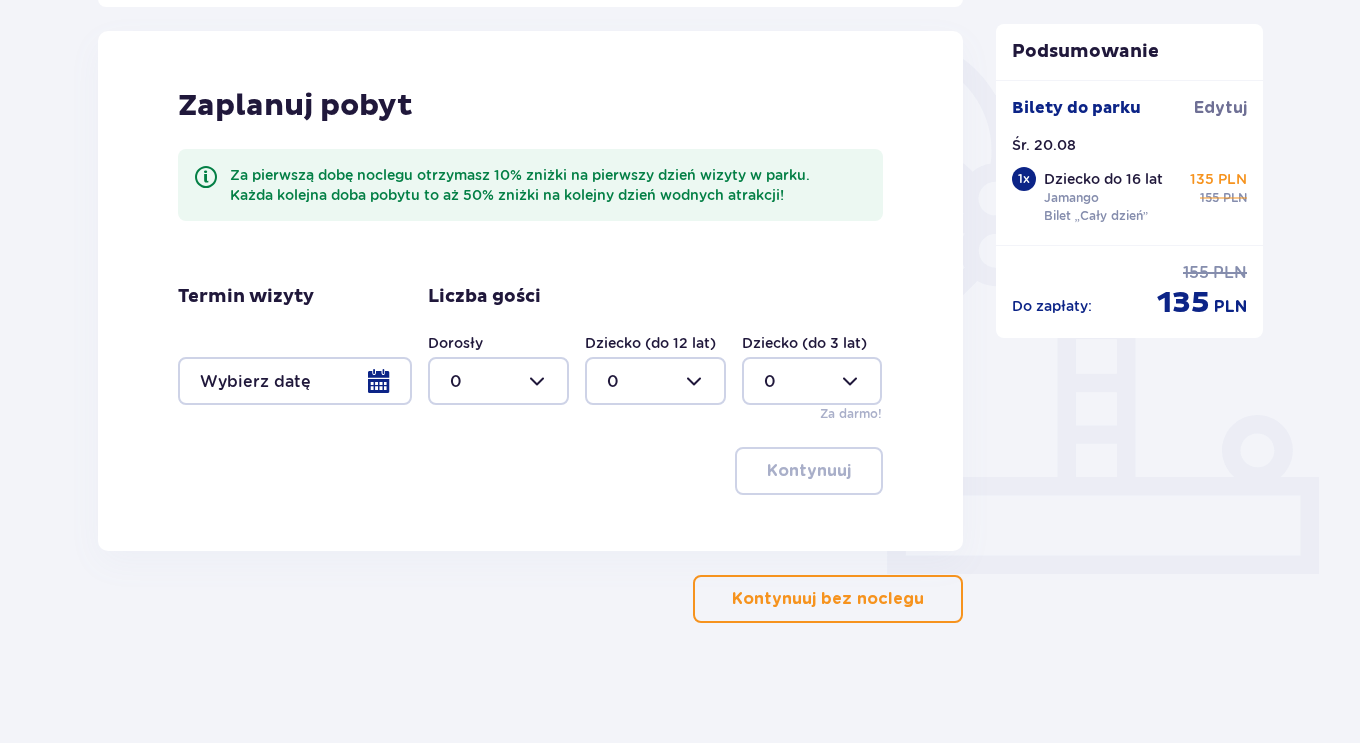 click on "Kontynuuj bez noclegu" at bounding box center (828, 599) 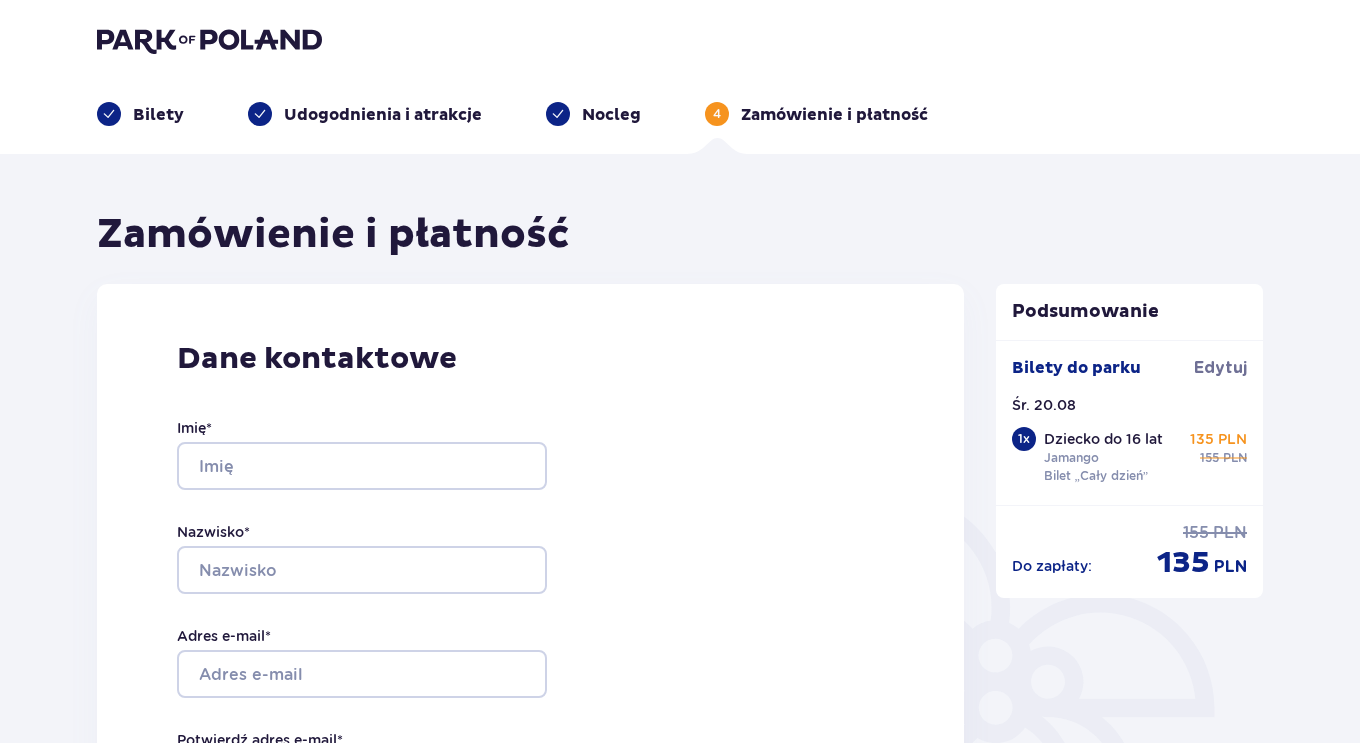 scroll, scrollTop: 0, scrollLeft: 0, axis: both 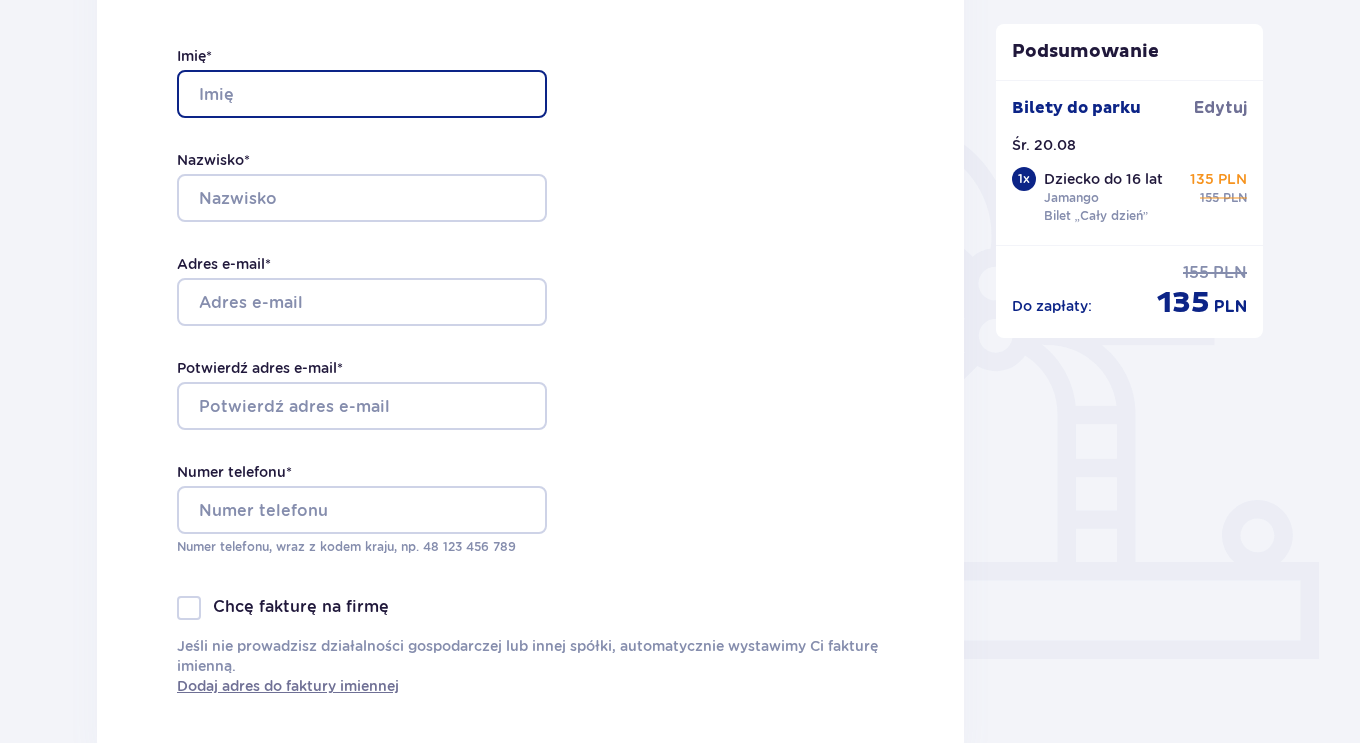 click on "Imię *" at bounding box center [362, 94] 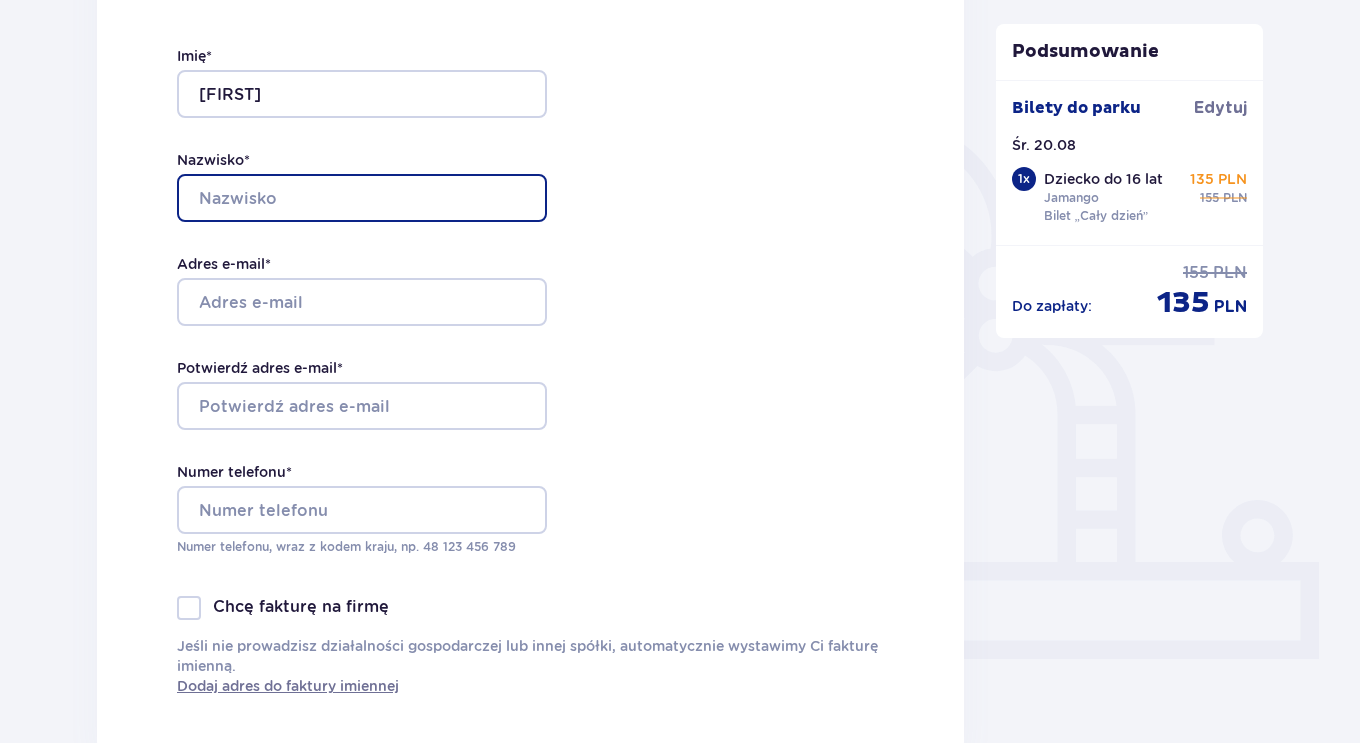 type on "[LAST]" 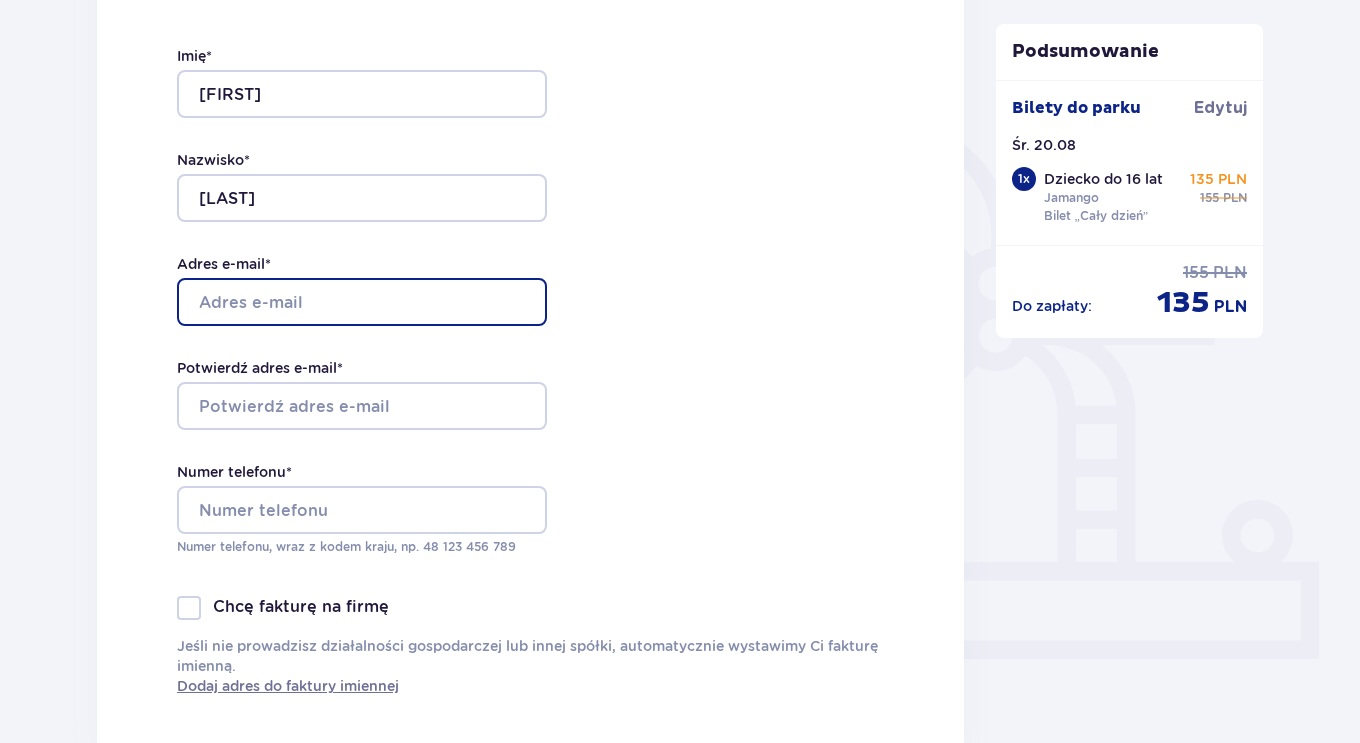 type on "[EMAIL]" 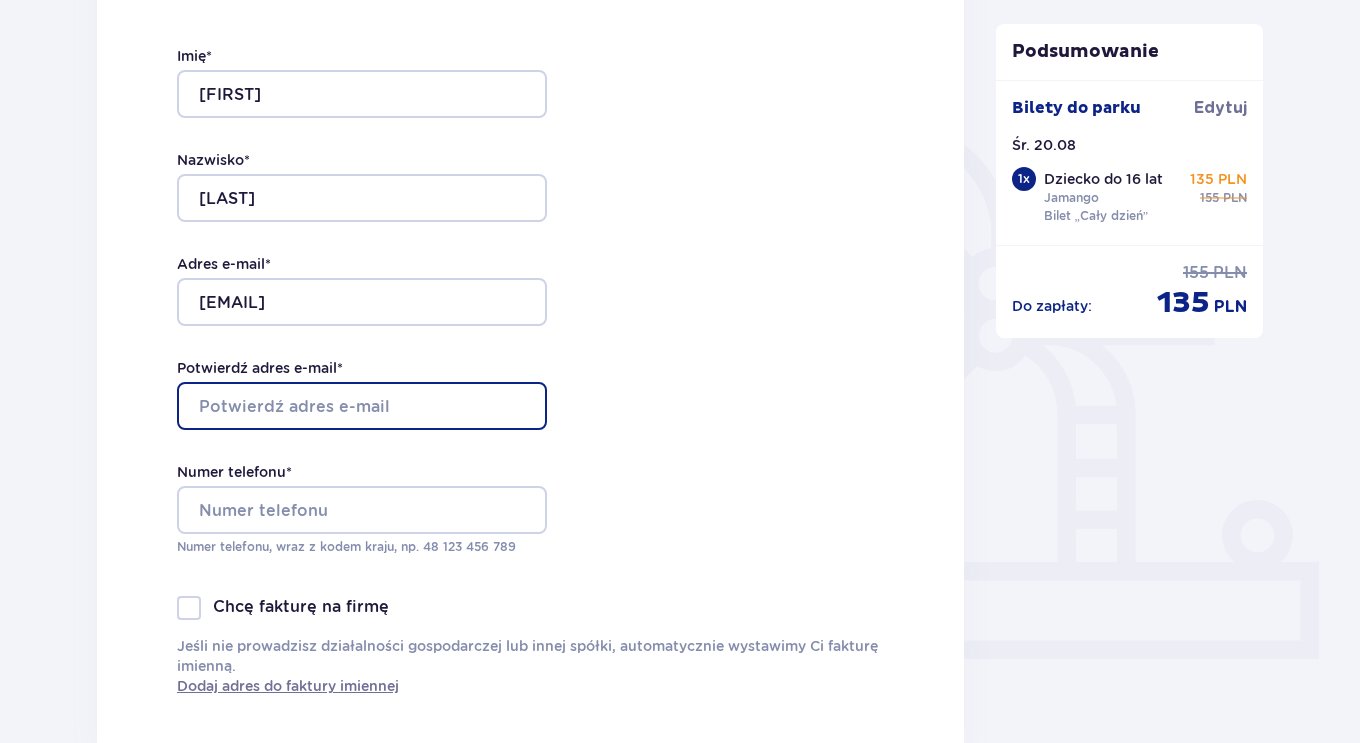 type on "[EMAIL]" 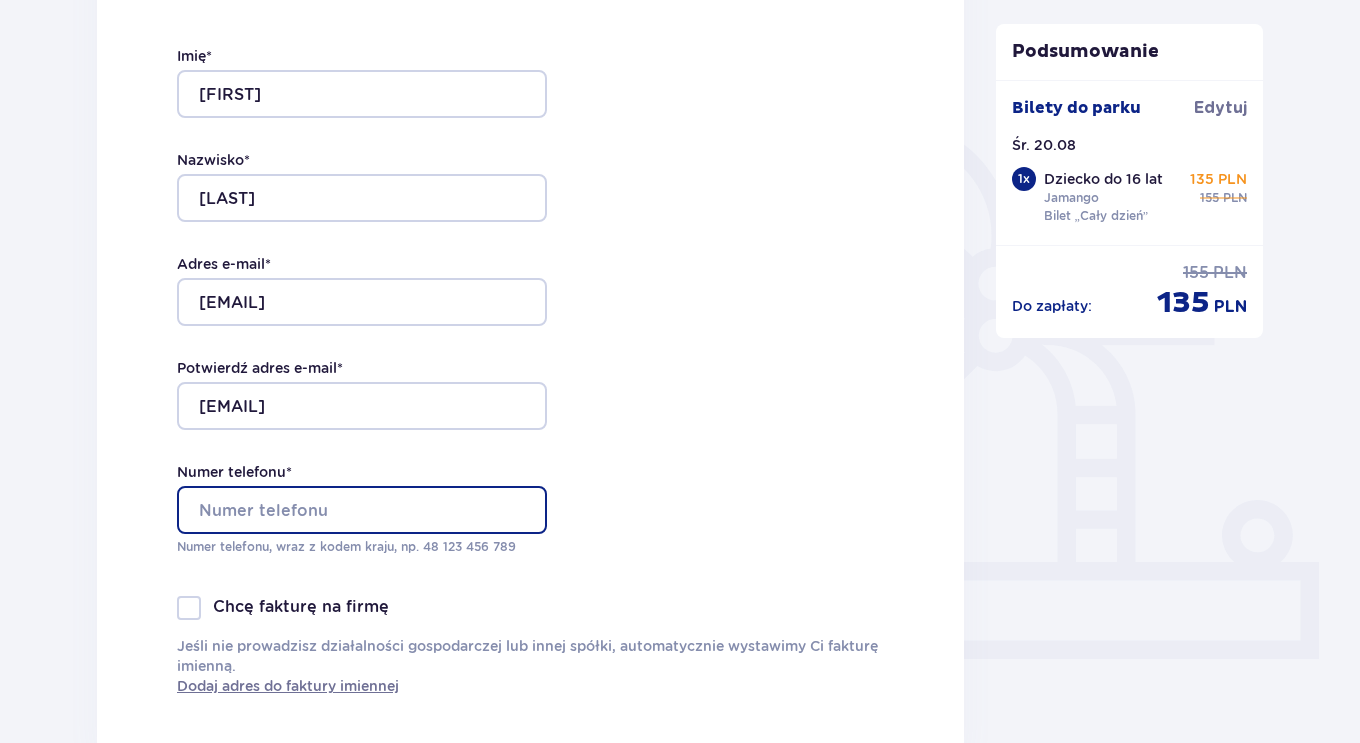 type on "[PHONE]" 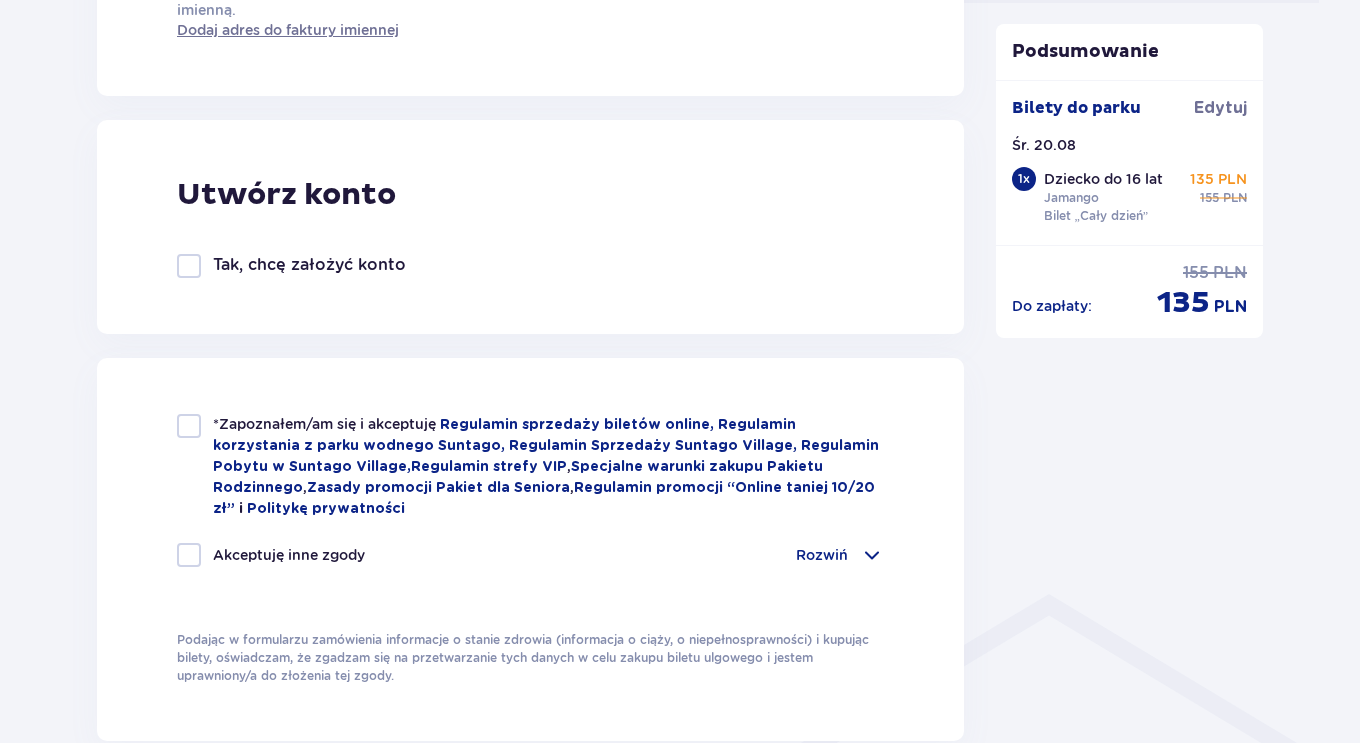 scroll, scrollTop: 1053, scrollLeft: 0, axis: vertical 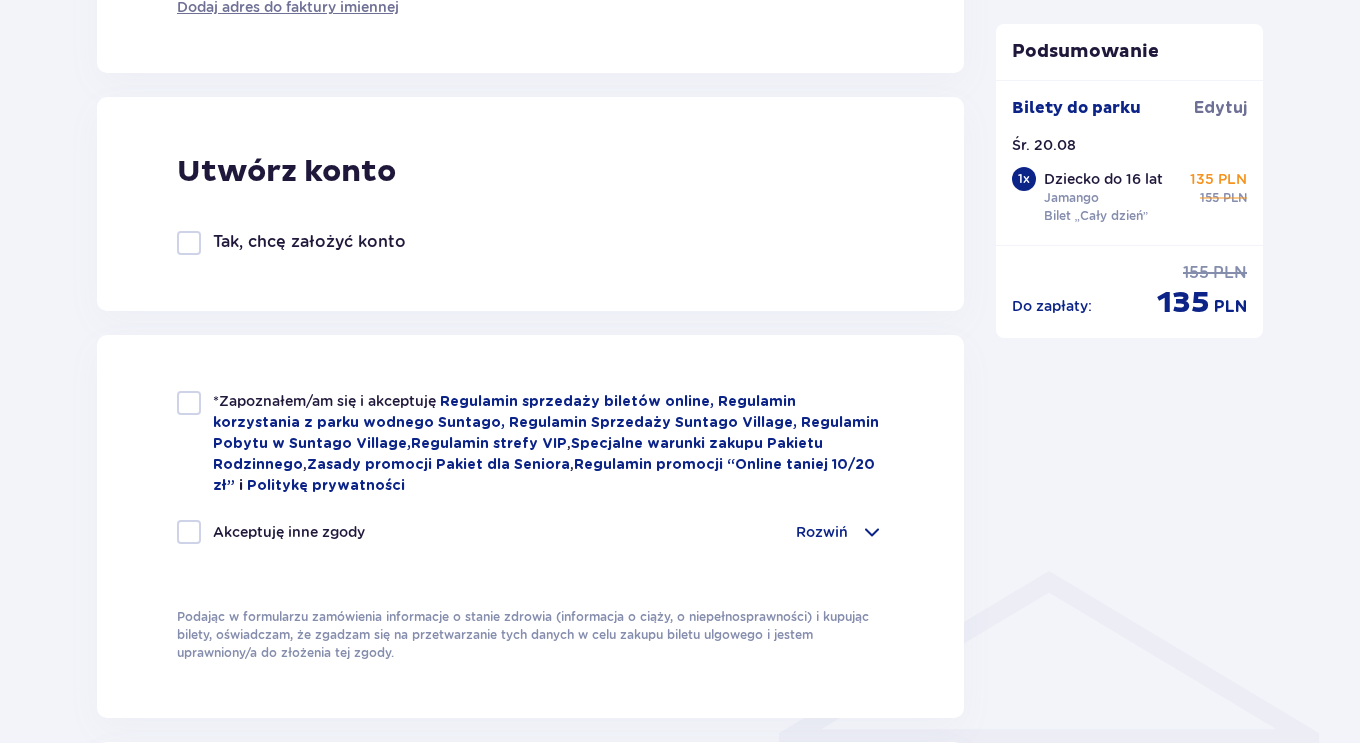 click at bounding box center (189, 403) 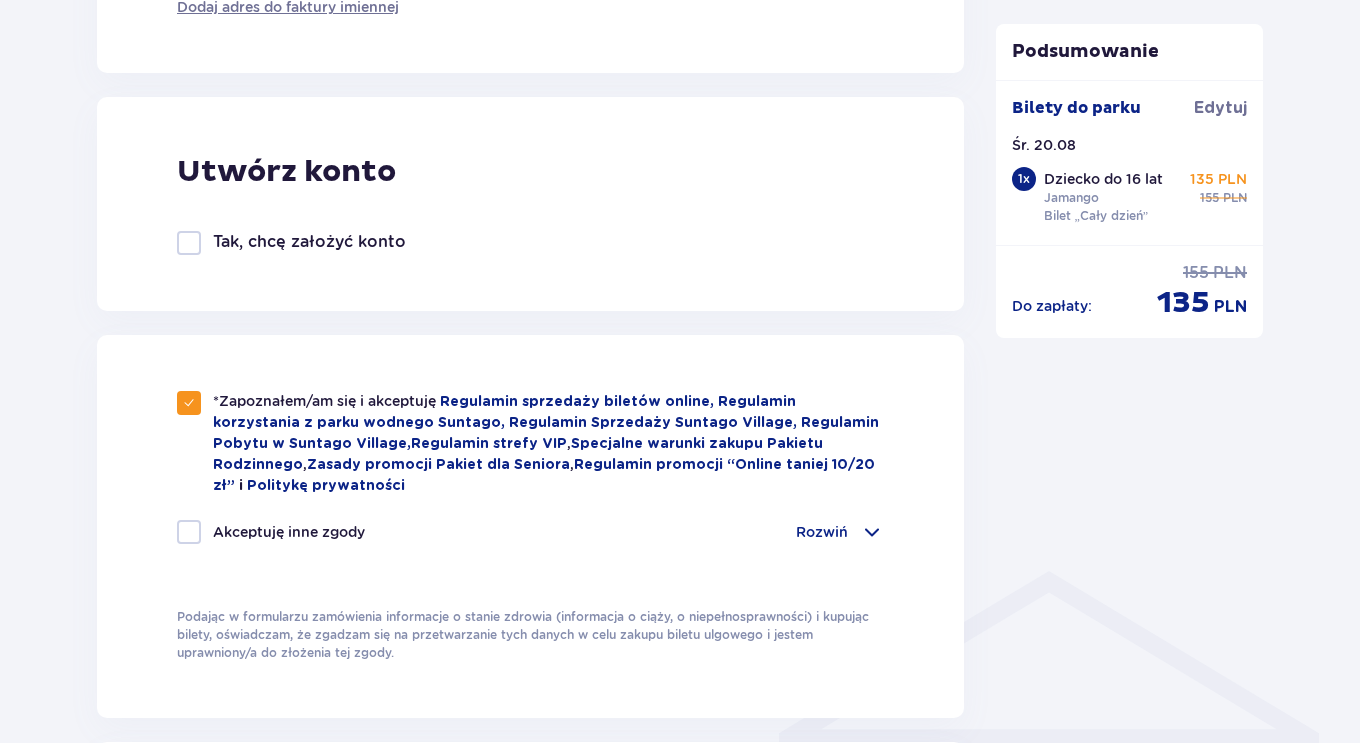 click on "*Zapoznałem/am się i akceptuję   Regulamin sprzedaży biletów online,   Regulamin korzystania z parku wodnego Suntago,   Regulamin Sprzedaży Suntago Village,   Regulamin Pobytu w Suntago Village ,  Regulamin strefy VIP ,  Specjalne warunki zakupu Pakietu Rodzinnego ,  Zasady promocji Pakiet dla Seniora ,  Regulamin promocji “Online taniej 10/20 zł”   i   Politykę prywatności Akceptuję inne zgody Rozwiń Chcę otrzymywać od Global Parks Poland Sp. z o.o. z siedzibą przy ul. Fosa 41/11, 02-768 Warszawa, informacje o ofertach tej Spółki drogą elektroniczną, dlatego w tym celu zgadzam się na przetwarzanie przez tę Spółkę moich danych osobowych Chcę otrzymywać od Global Parks Poland Sp. z o.o., informacje o ofertach tej Spółki drogą telefoniczną, dlatego w tym celu zgadzam się na przetwarzanie przez tę Spółkę moich danych osobowych" at bounding box center (530, 526) 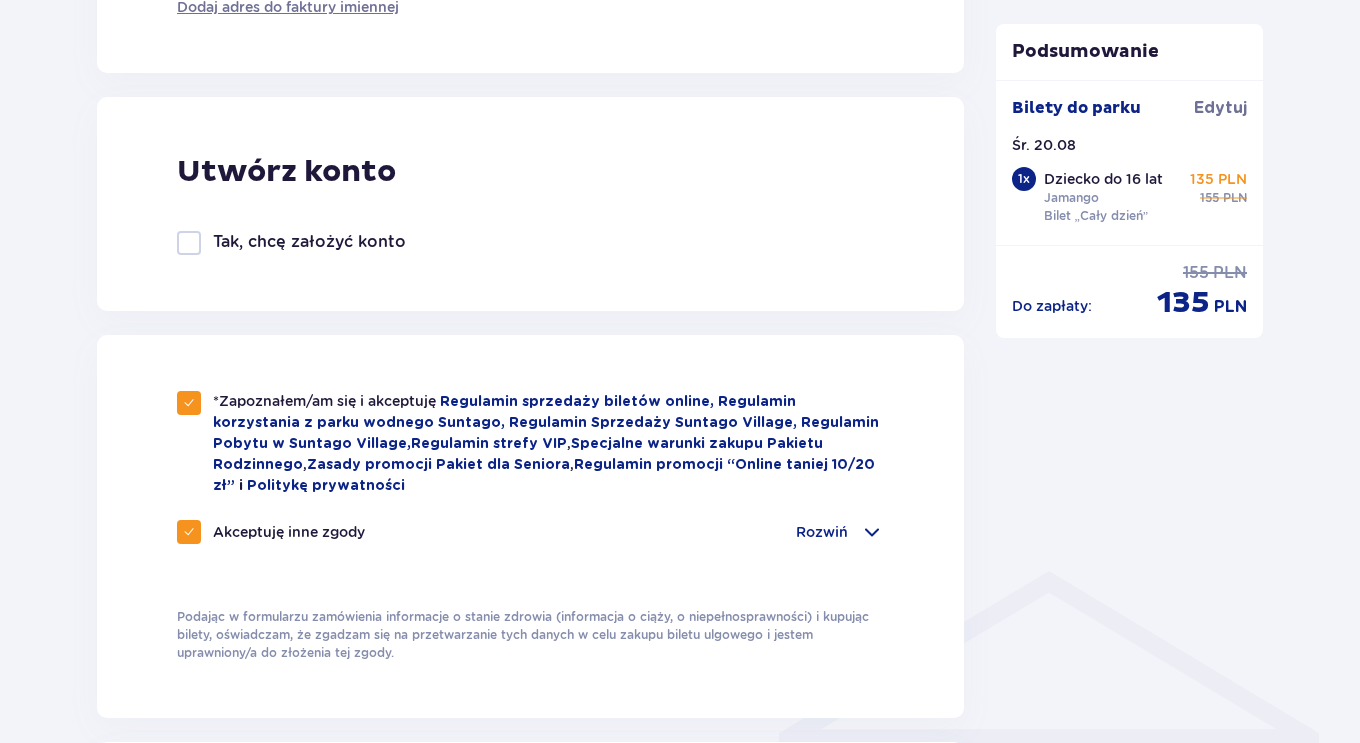 scroll, scrollTop: 1714, scrollLeft: 0, axis: vertical 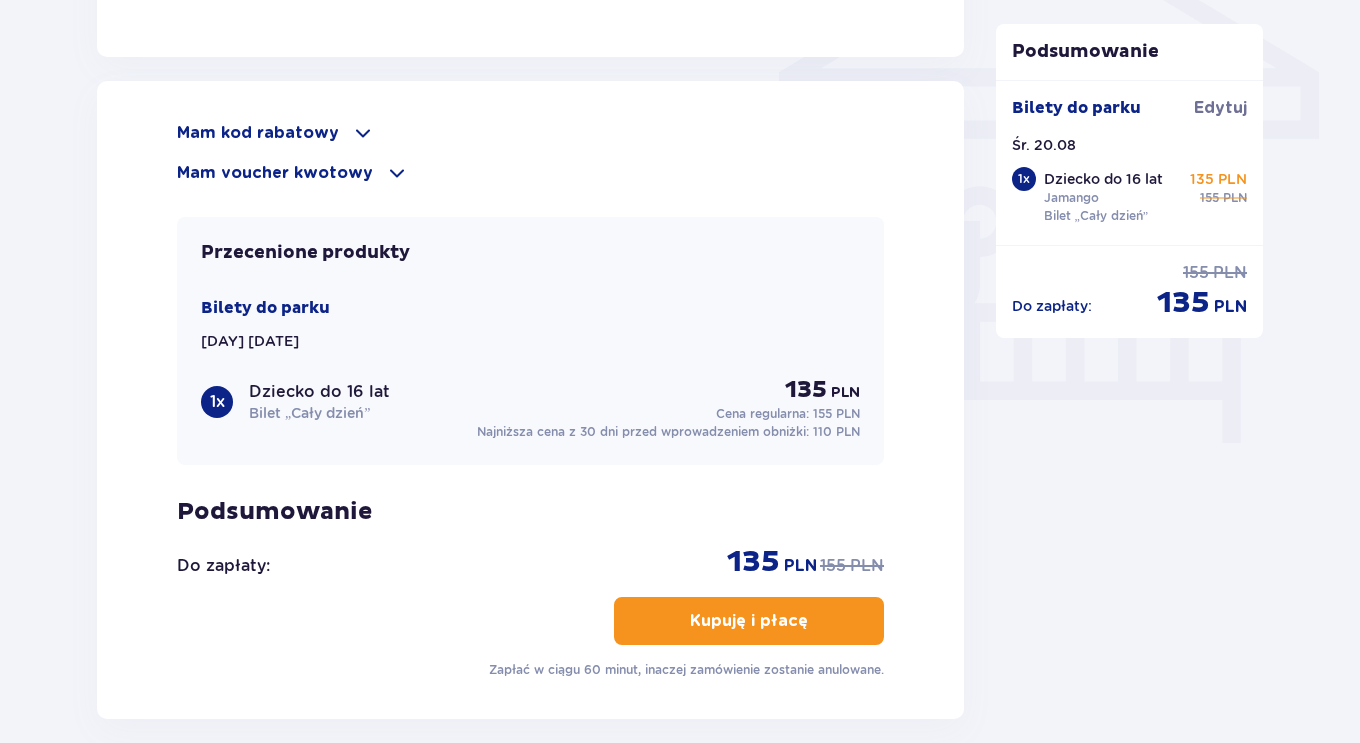 click on "Kupuję i płacę" at bounding box center [749, 621] 